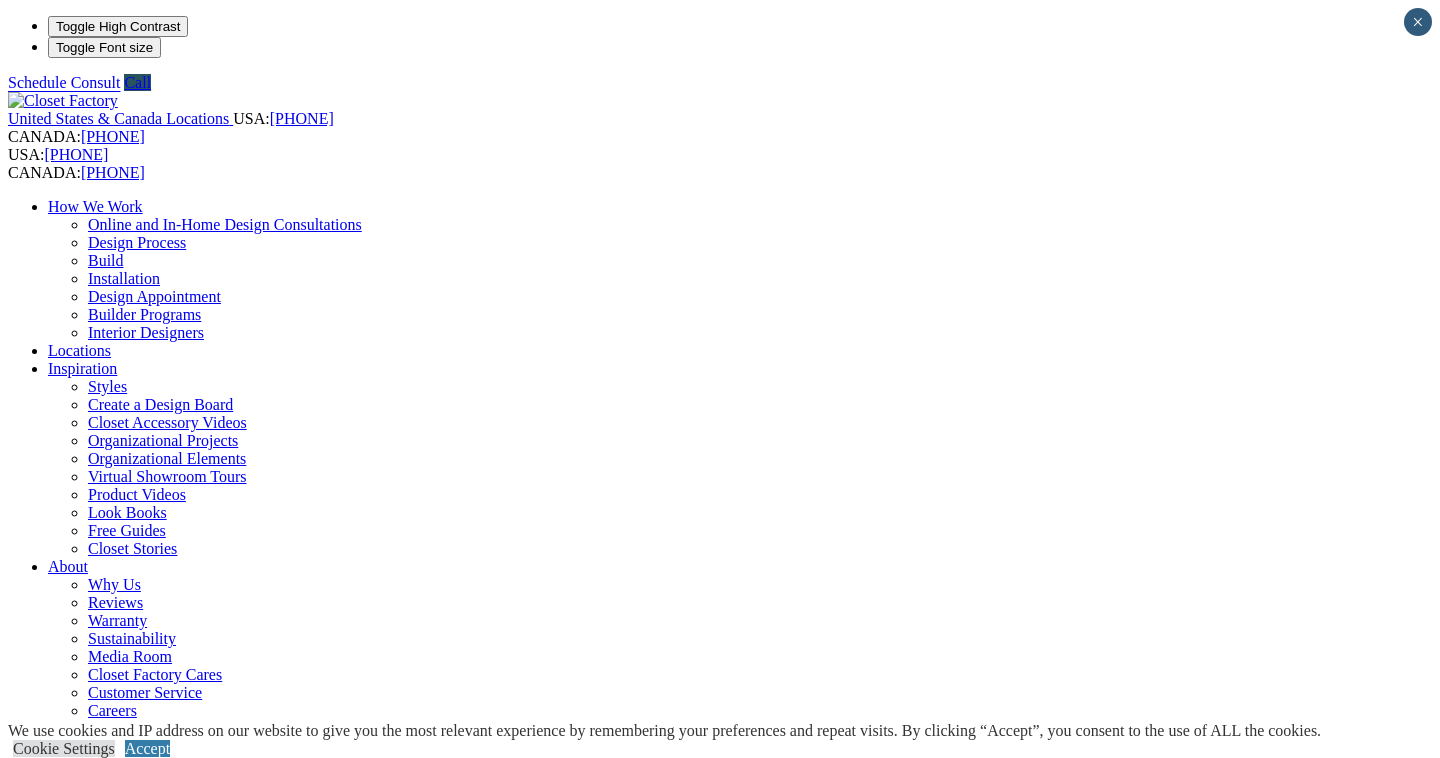 scroll, scrollTop: 0, scrollLeft: 0, axis: both 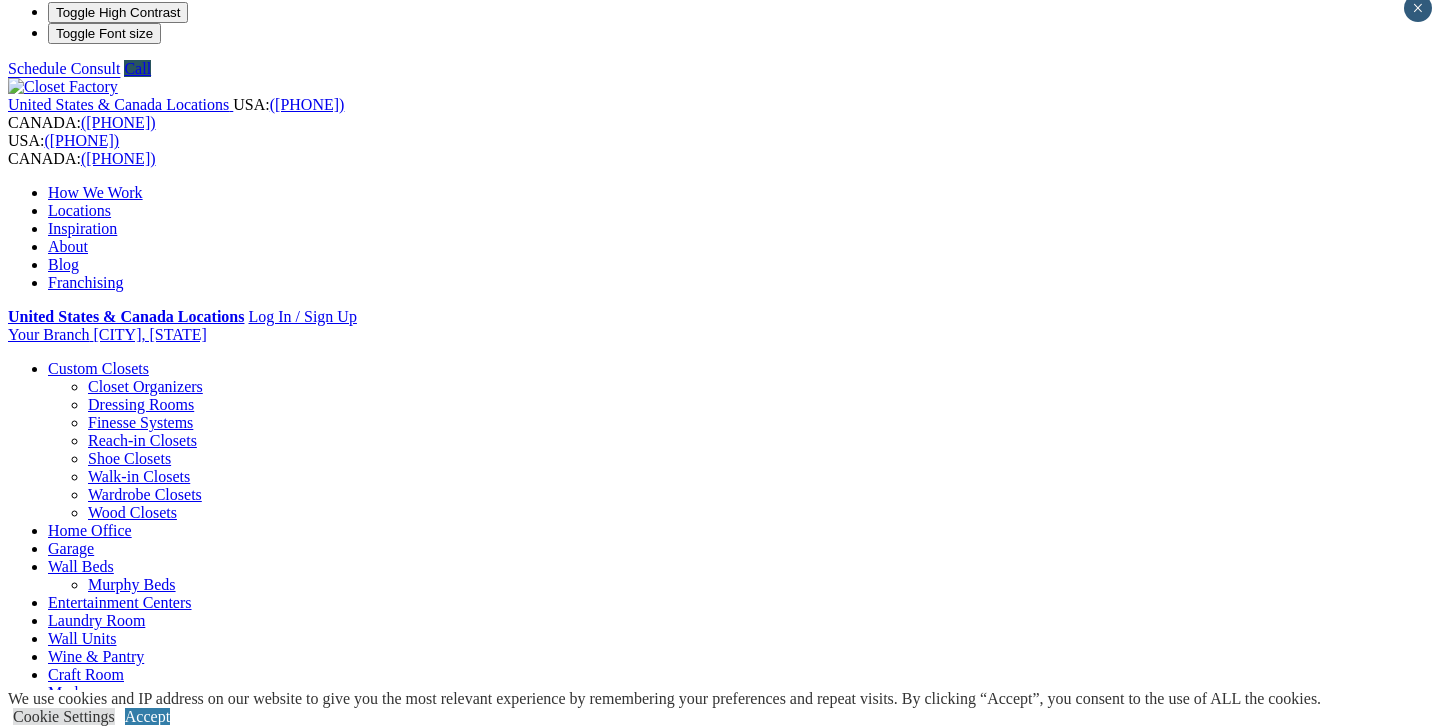 click on "Walk-in Closets" at bounding box center [139, 476] 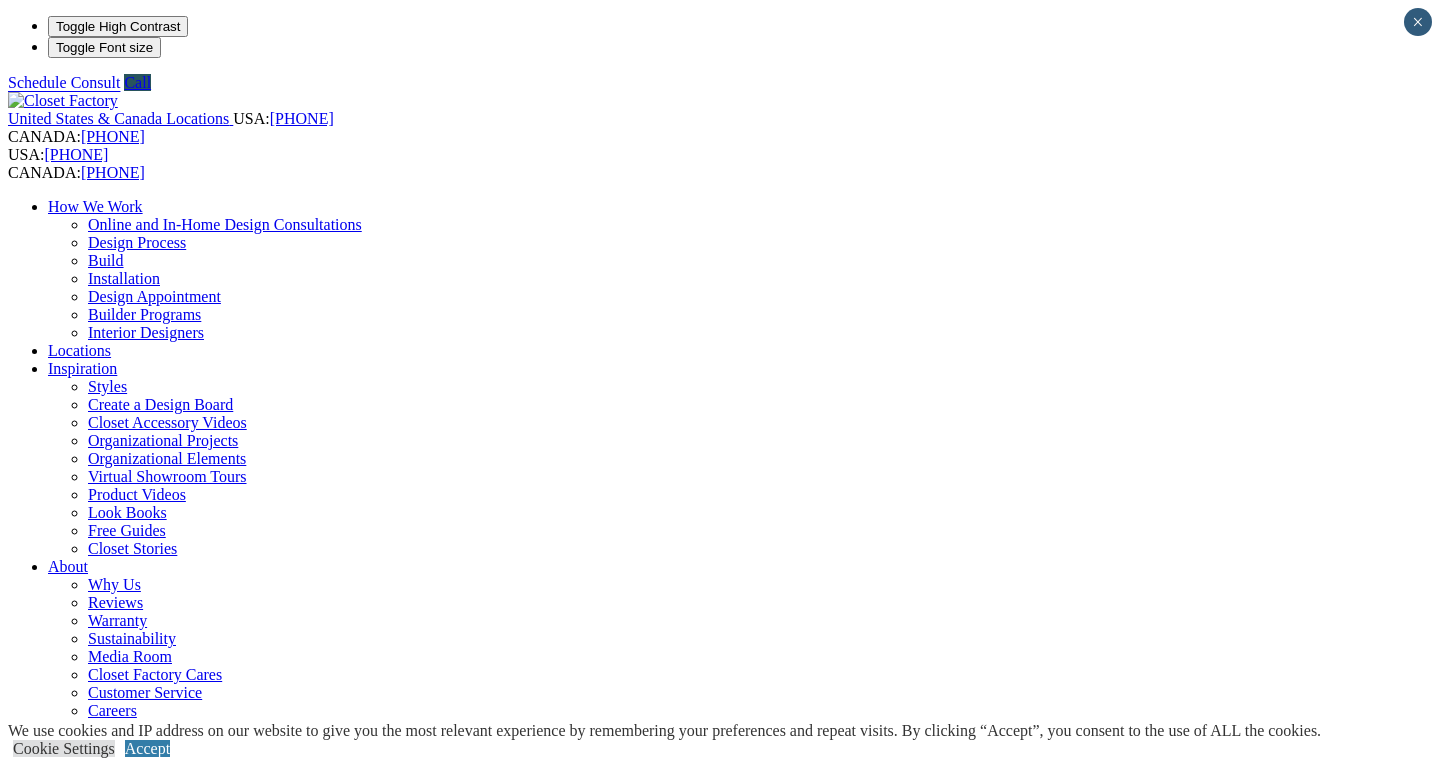 scroll, scrollTop: 0, scrollLeft: 0, axis: both 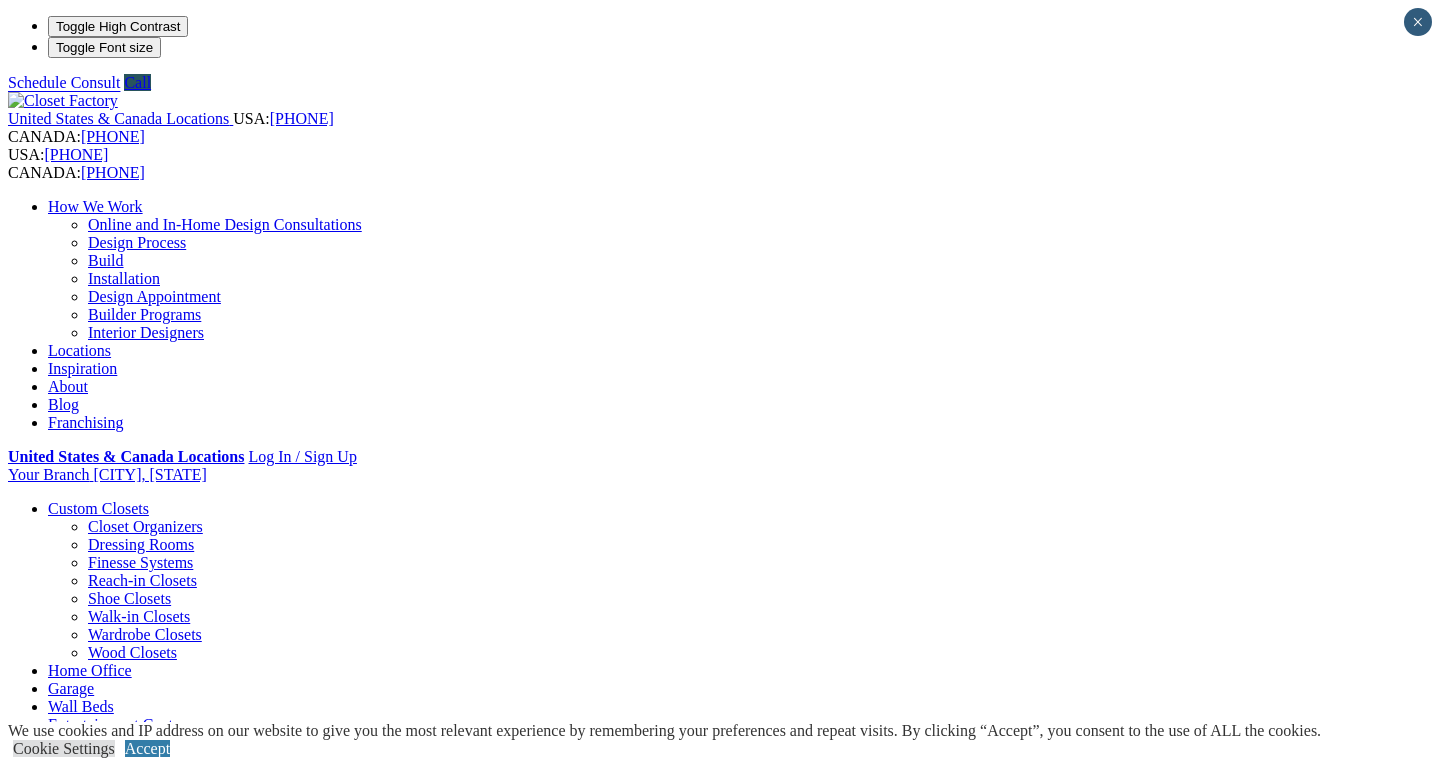 click on "Garage" at bounding box center [71, 688] 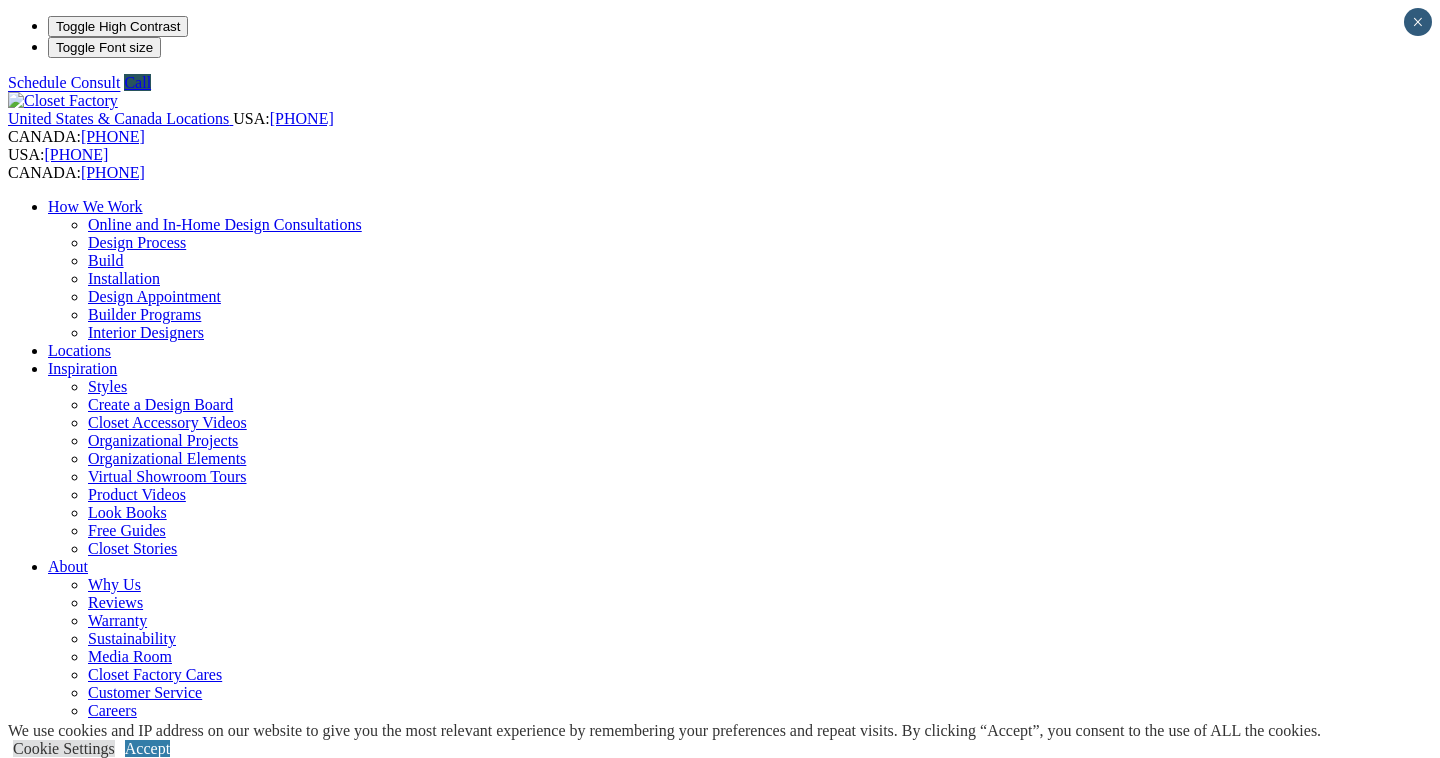 scroll, scrollTop: 0, scrollLeft: 0, axis: both 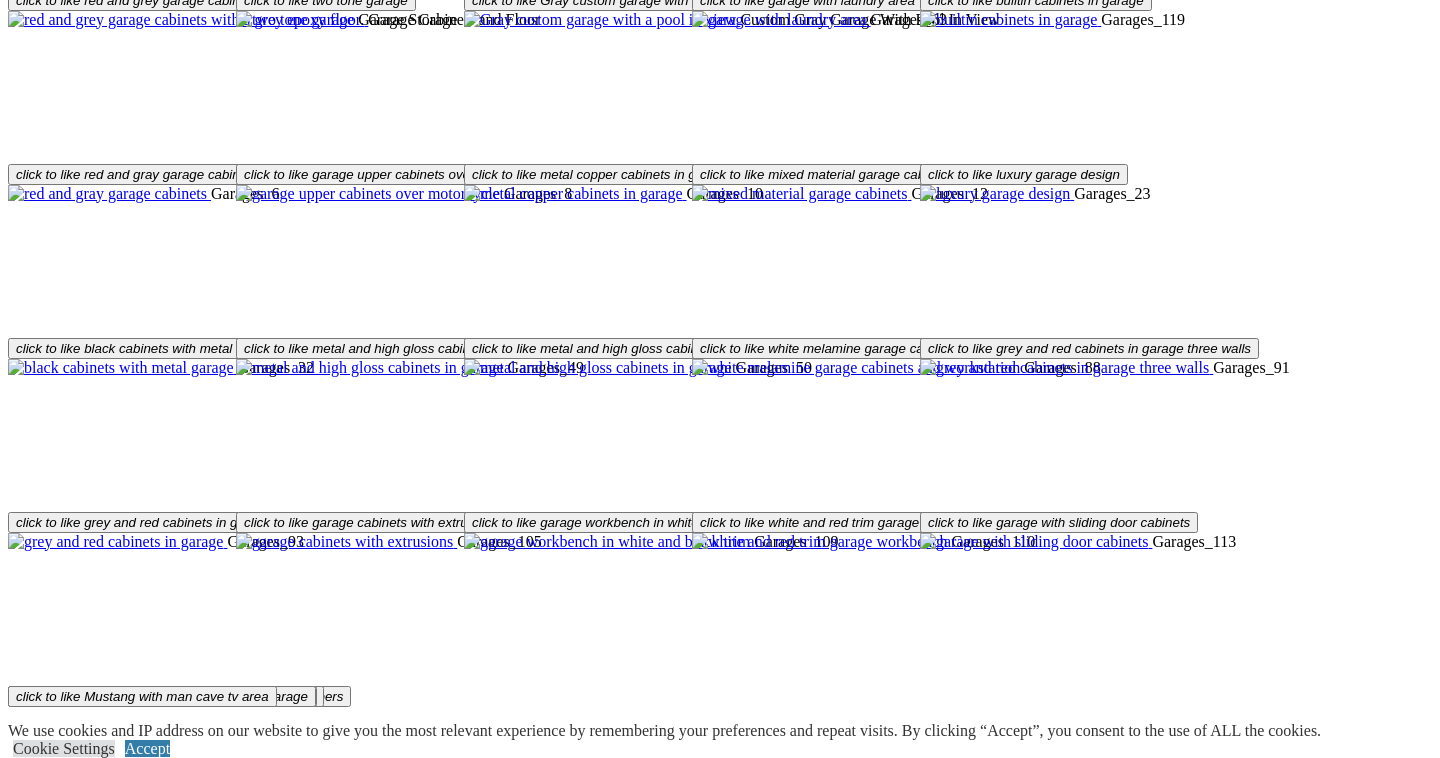 click on "One-day flooring solutions with our Polyaspartic flooring in metallic colors." at bounding box center (720, 1633) 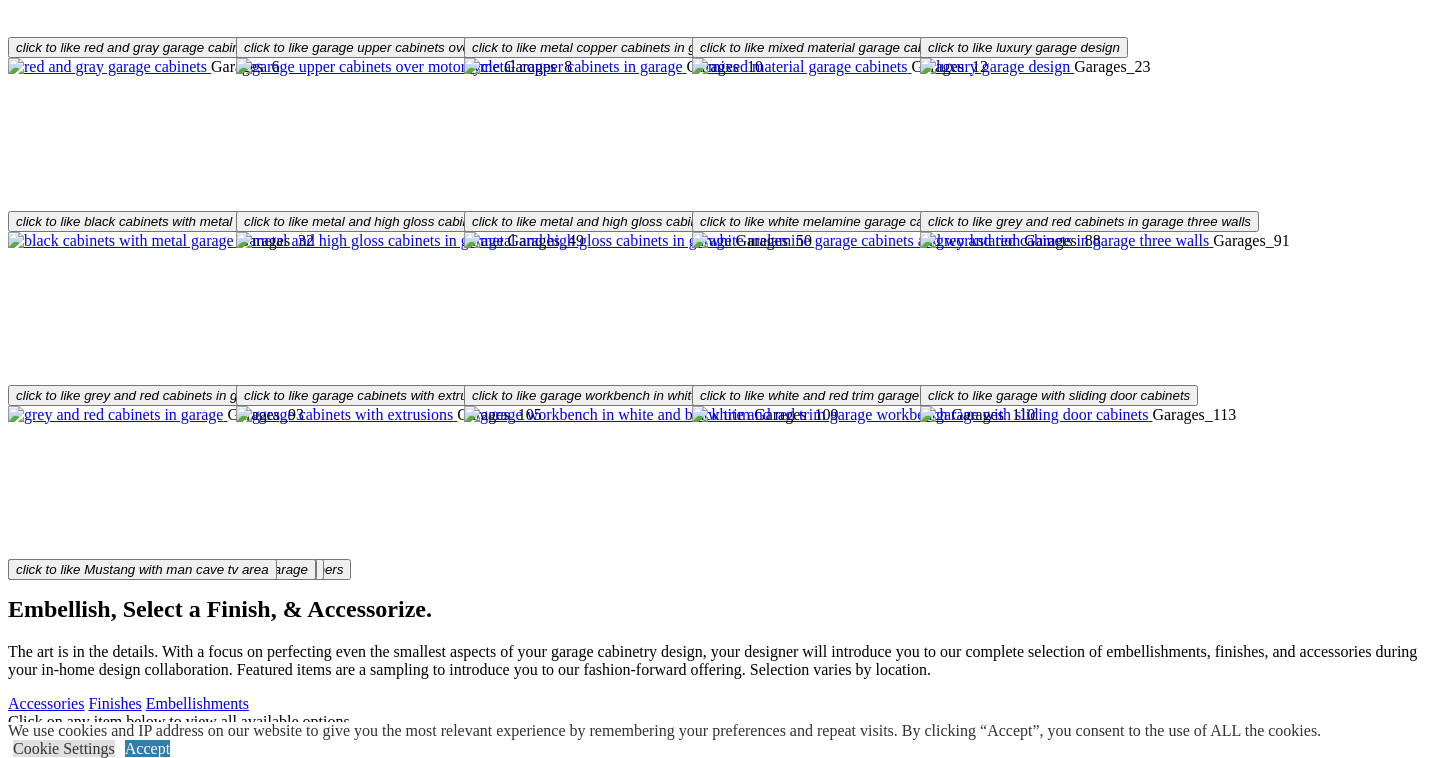 scroll, scrollTop: 2885, scrollLeft: 0, axis: vertical 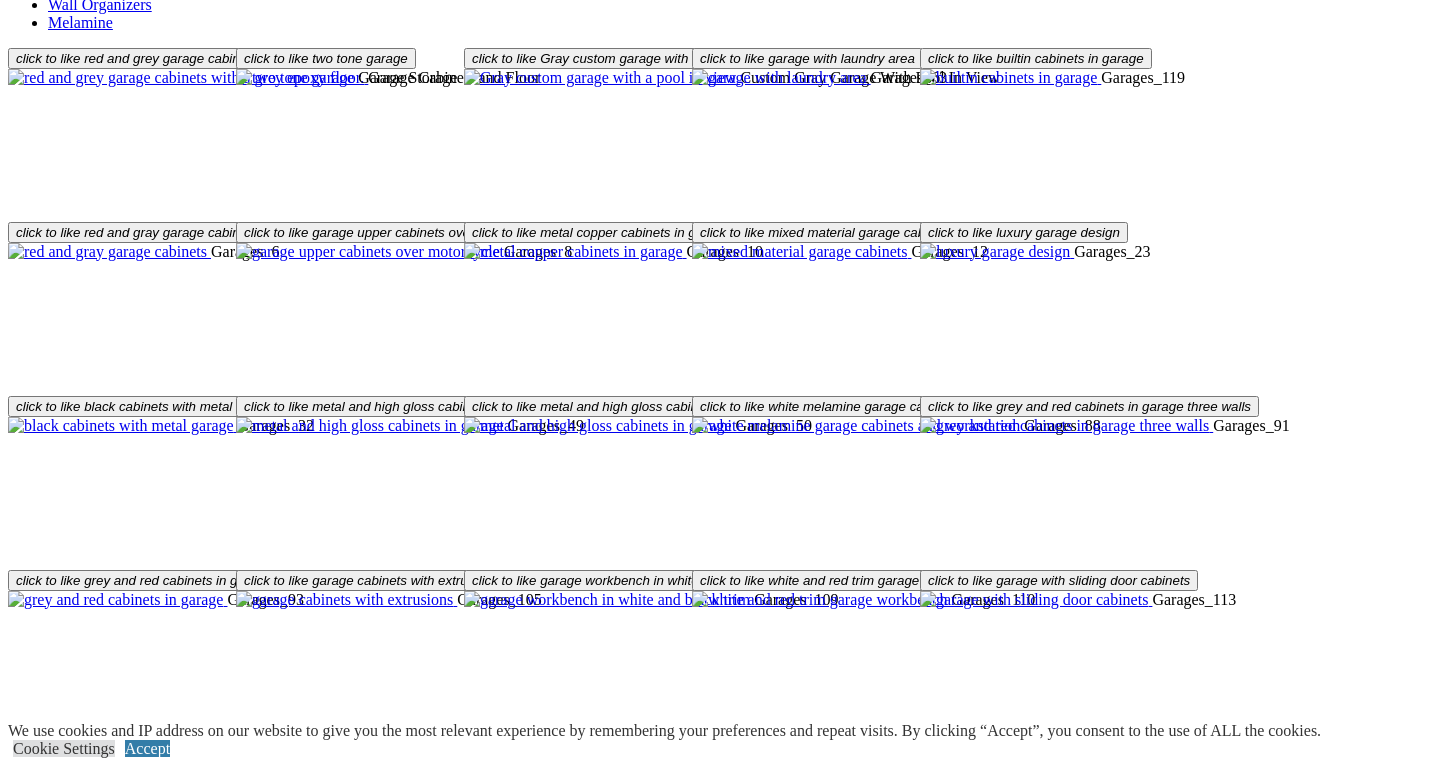 click on "×" at bounding box center (20, 8179) 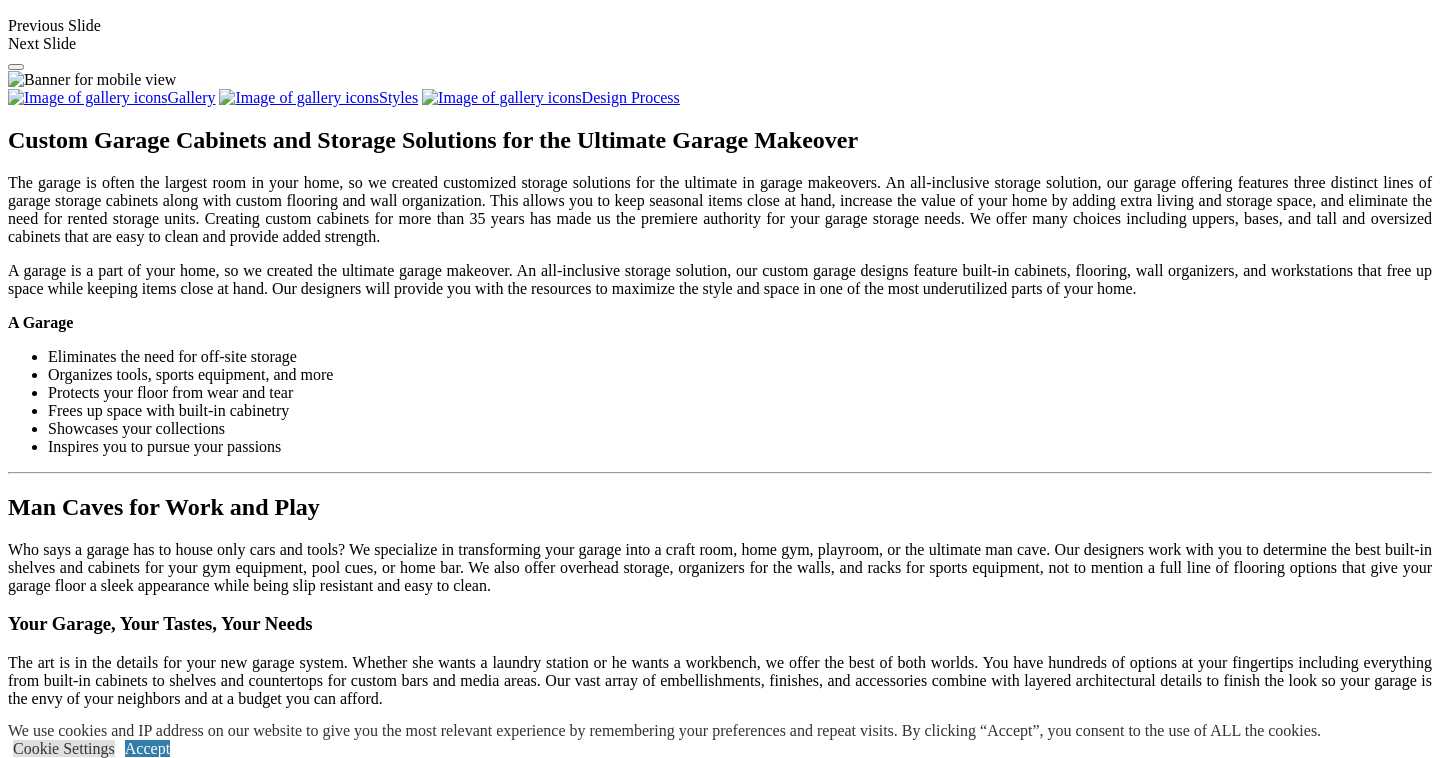 scroll, scrollTop: 1729, scrollLeft: 0, axis: vertical 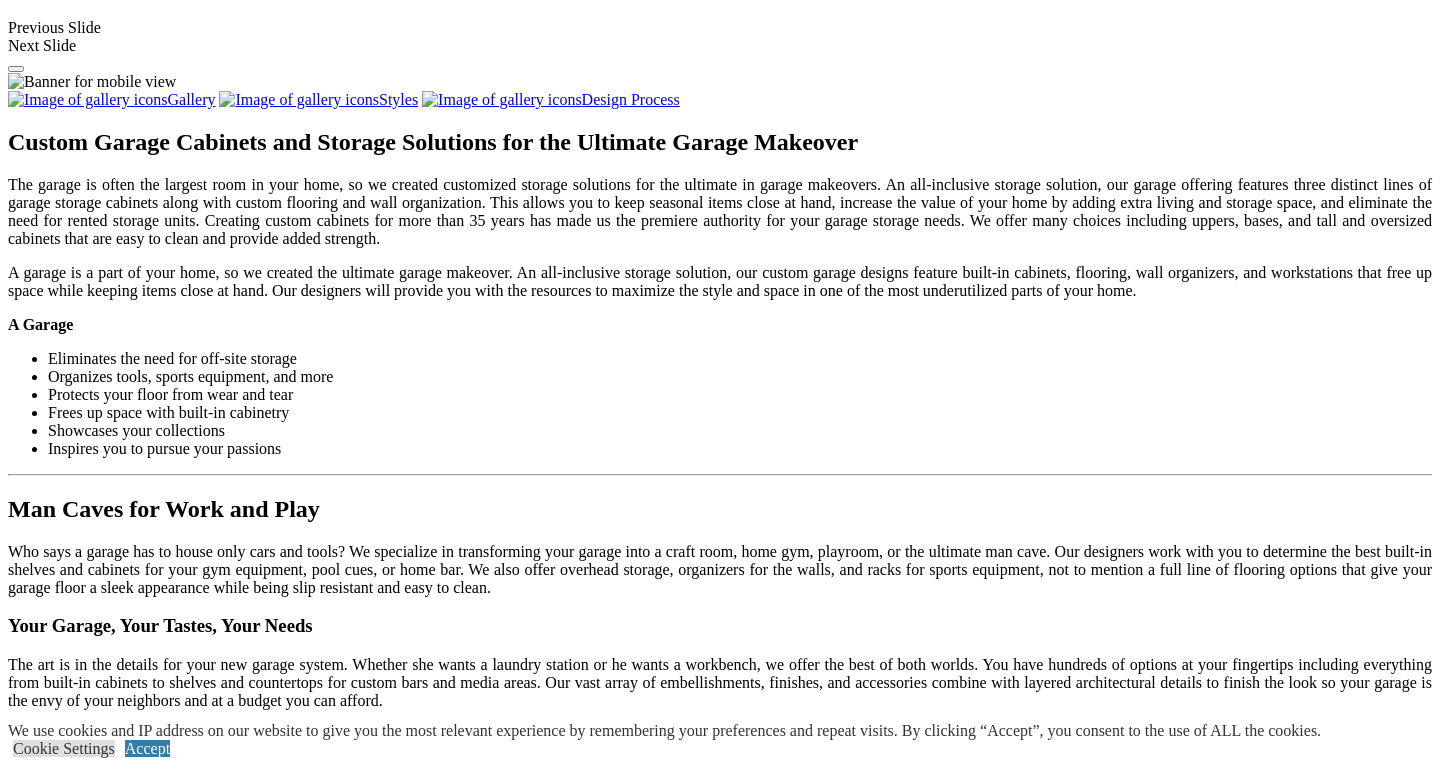 click on "Load More" at bounding box center (44, 1650) 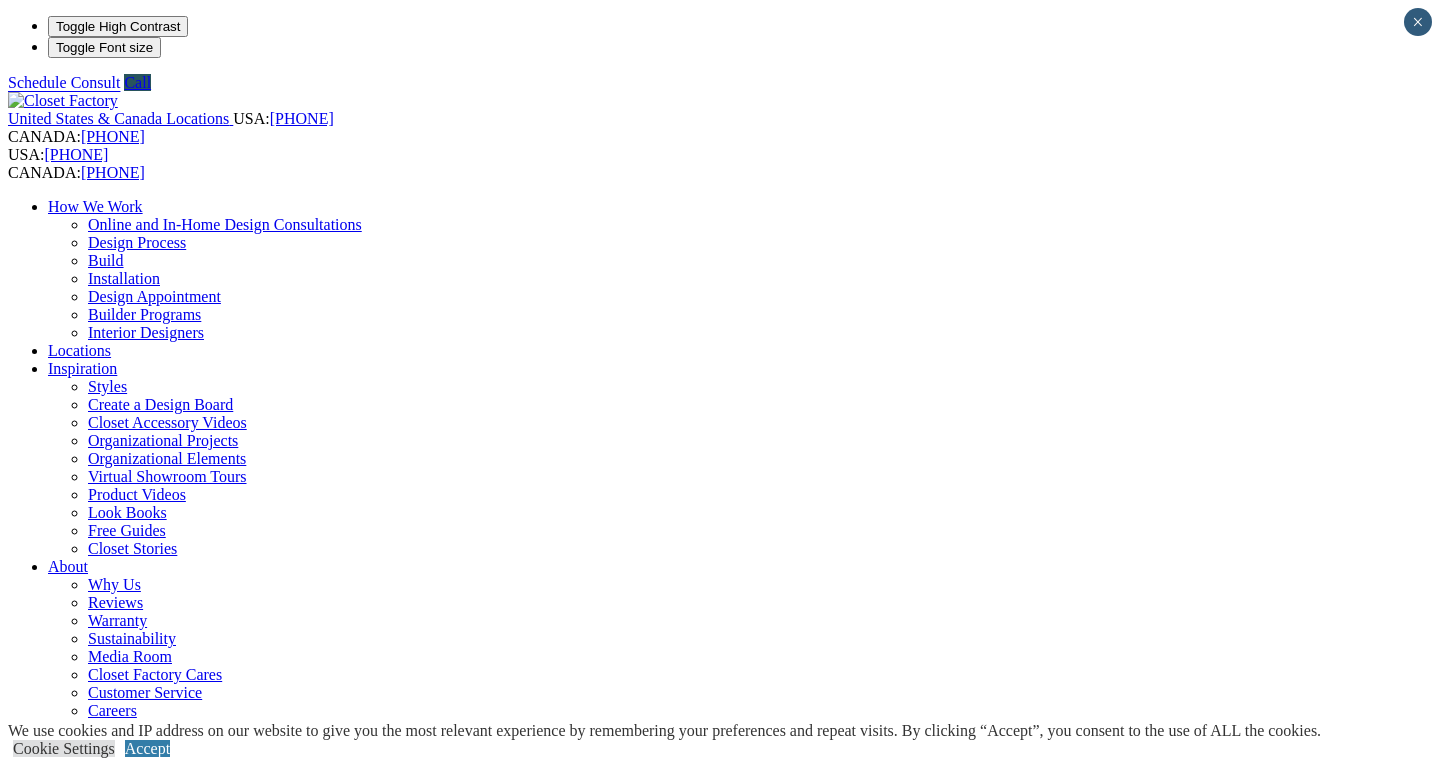 scroll, scrollTop: 0, scrollLeft: 0, axis: both 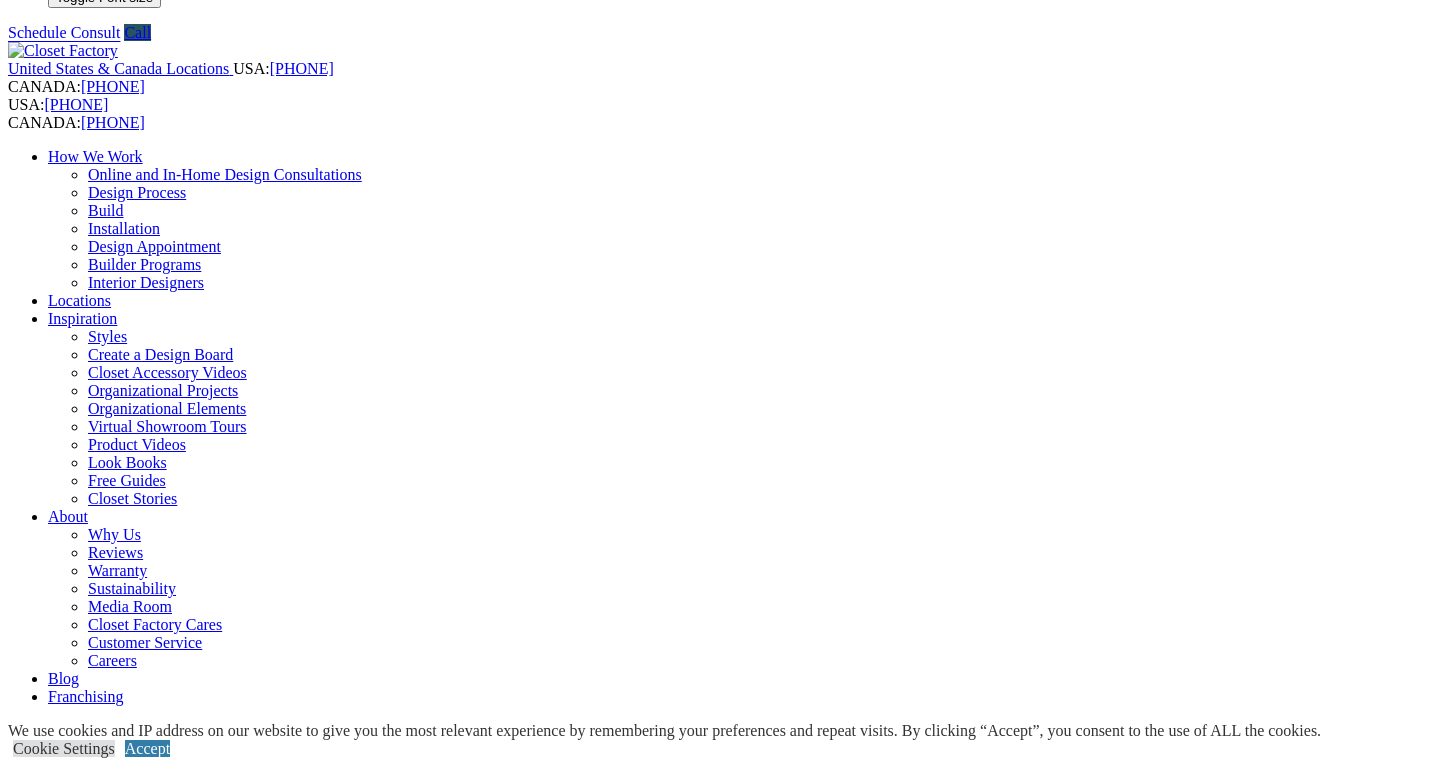 click on "Next Slide" at bounding box center [720, 1869] 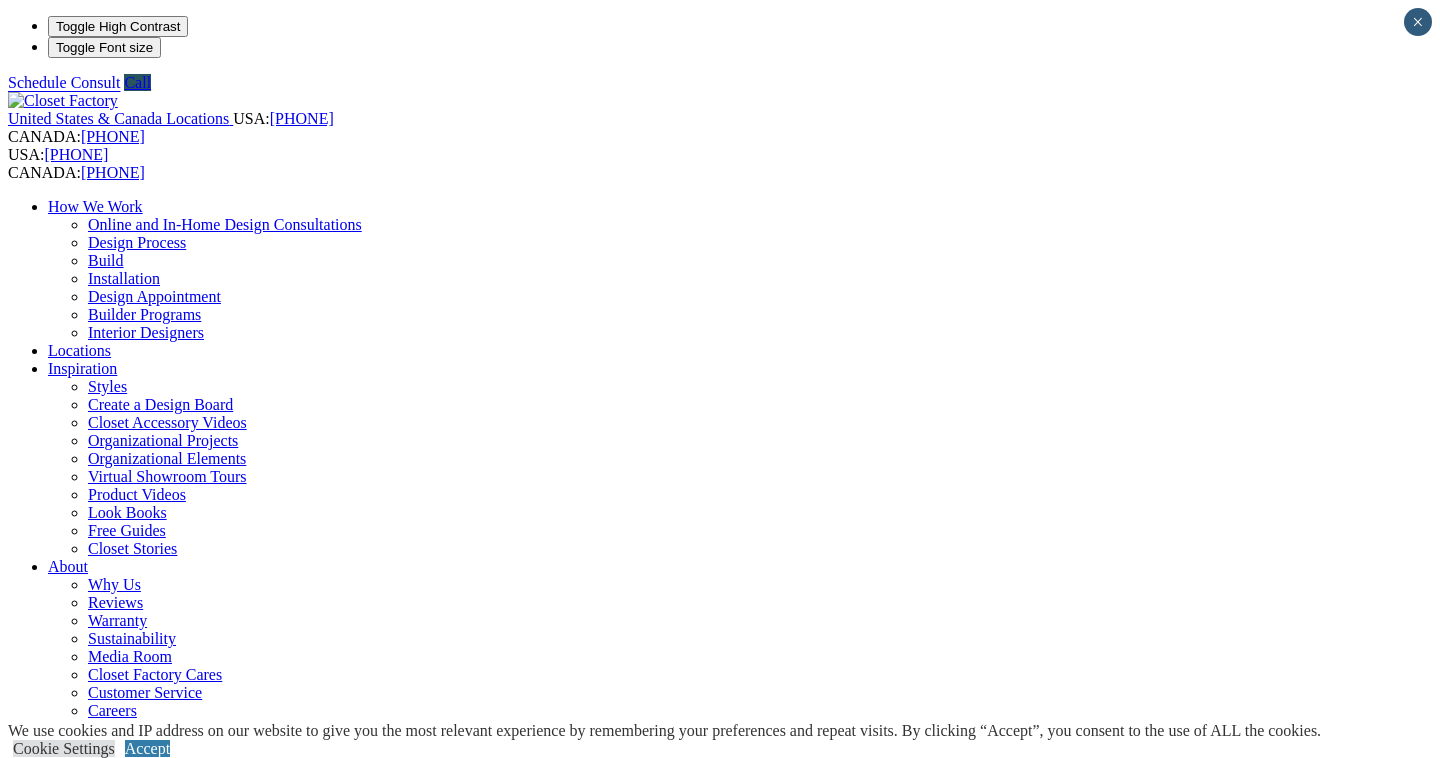 scroll, scrollTop: 346, scrollLeft: 0, axis: vertical 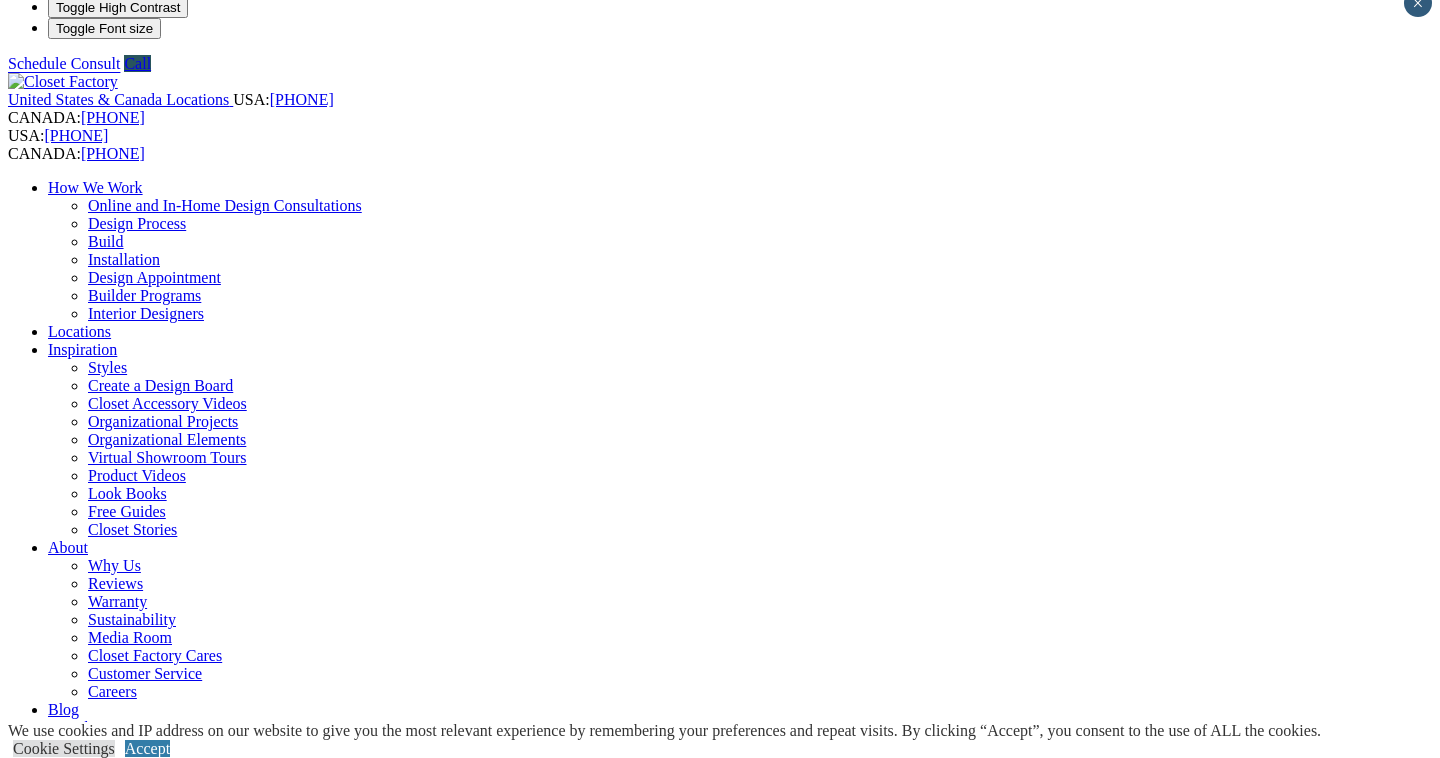 click on "Next Slide" at bounding box center [720, 1900] 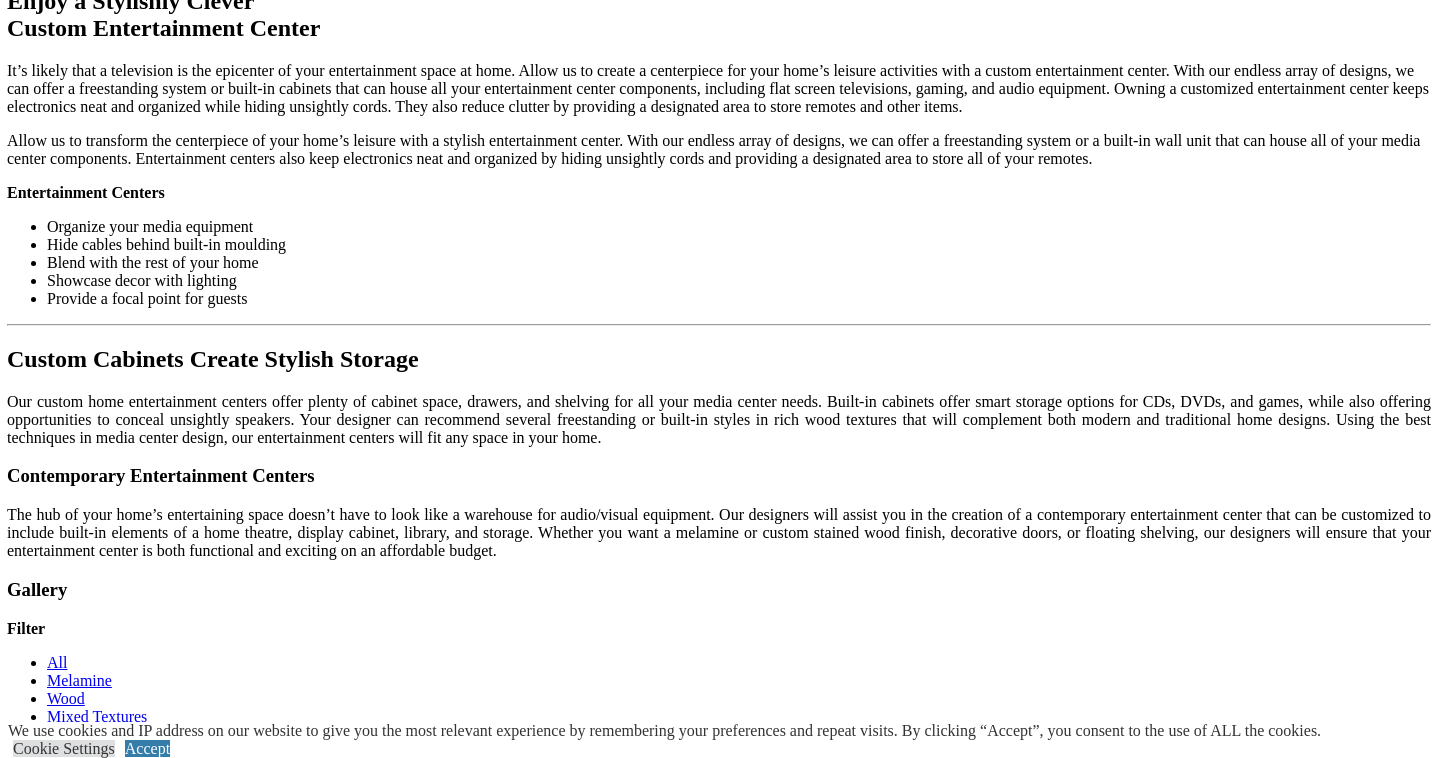 scroll, scrollTop: 2023, scrollLeft: 0, axis: vertical 